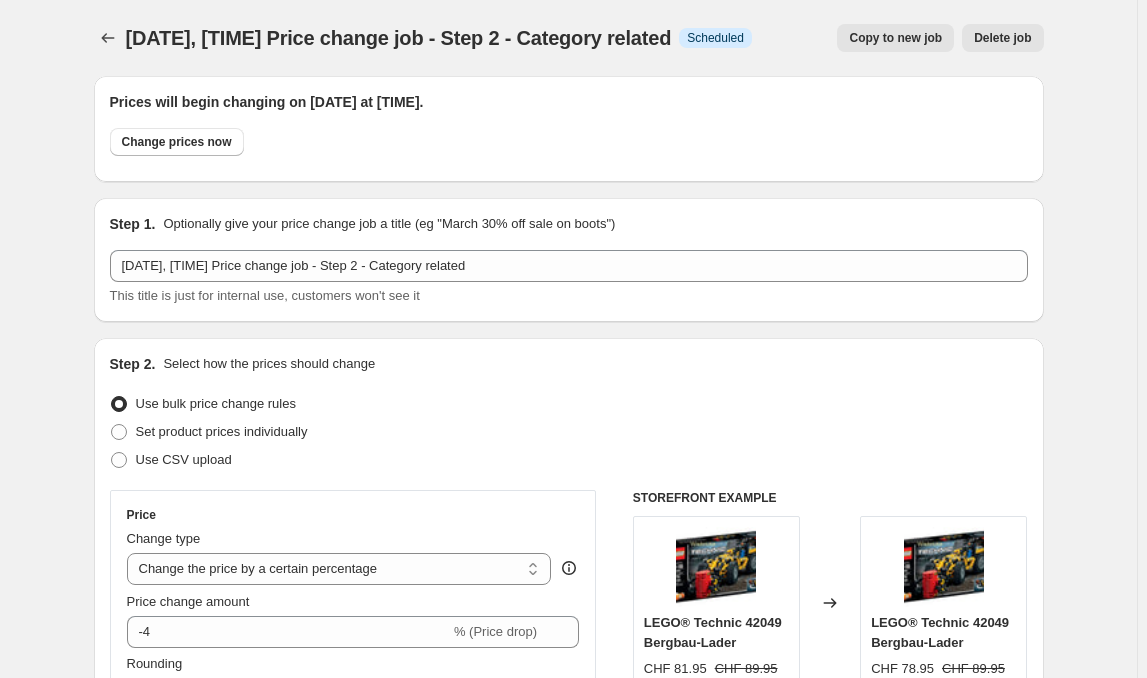 select on "percentage" 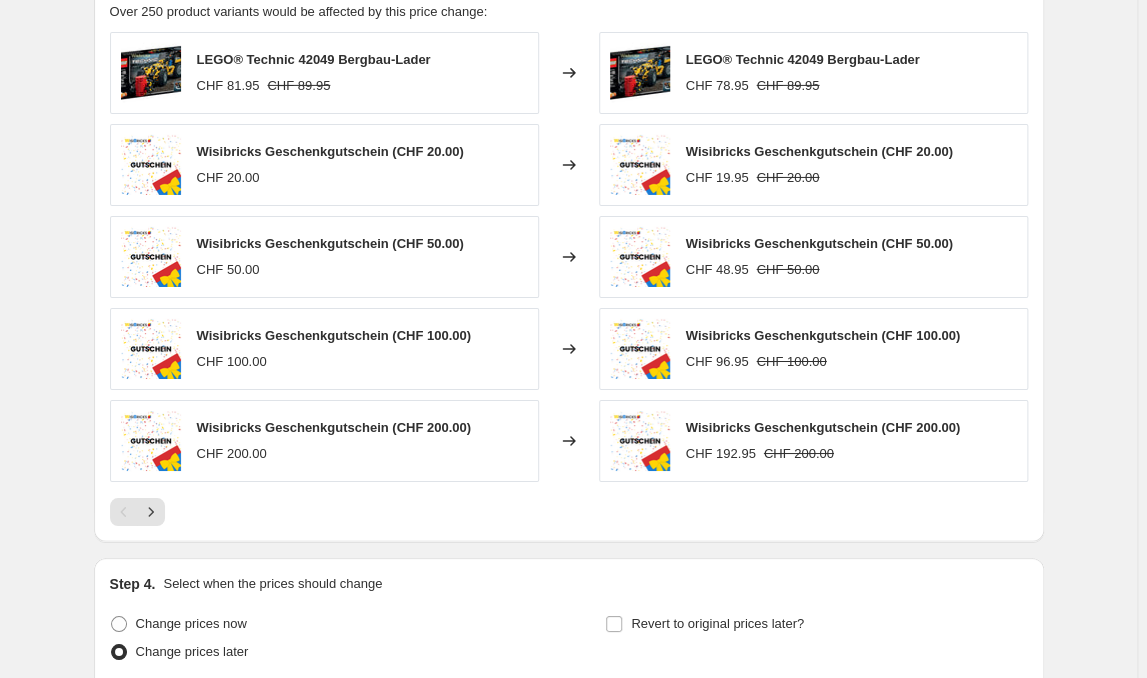 scroll, scrollTop: 1992, scrollLeft: 0, axis: vertical 